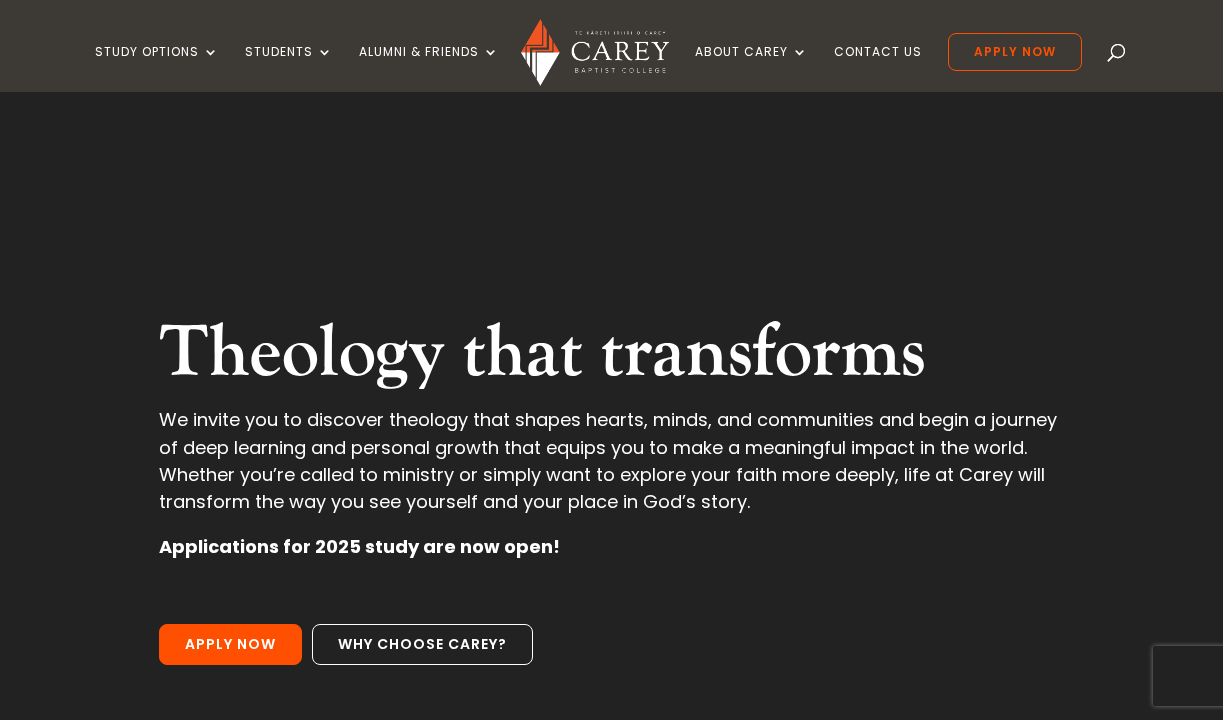 scroll, scrollTop: 0, scrollLeft: 0, axis: both 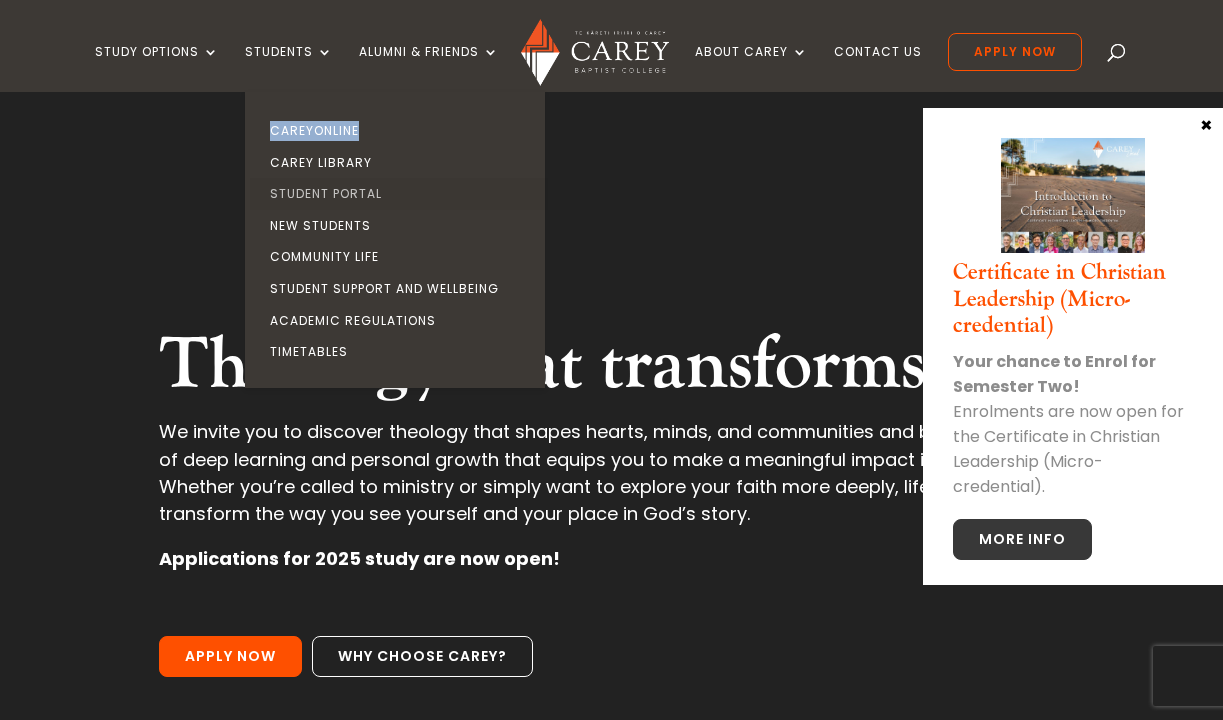 click on "Student Portal" at bounding box center (400, 194) 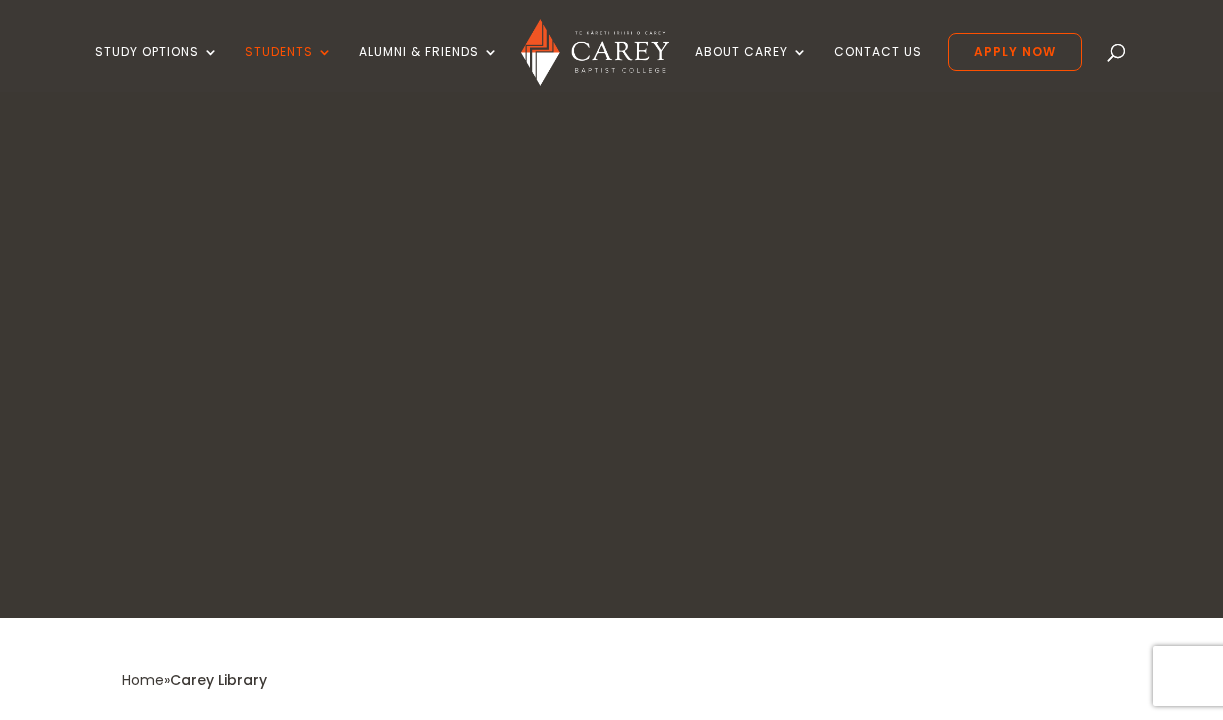 scroll, scrollTop: 0, scrollLeft: 0, axis: both 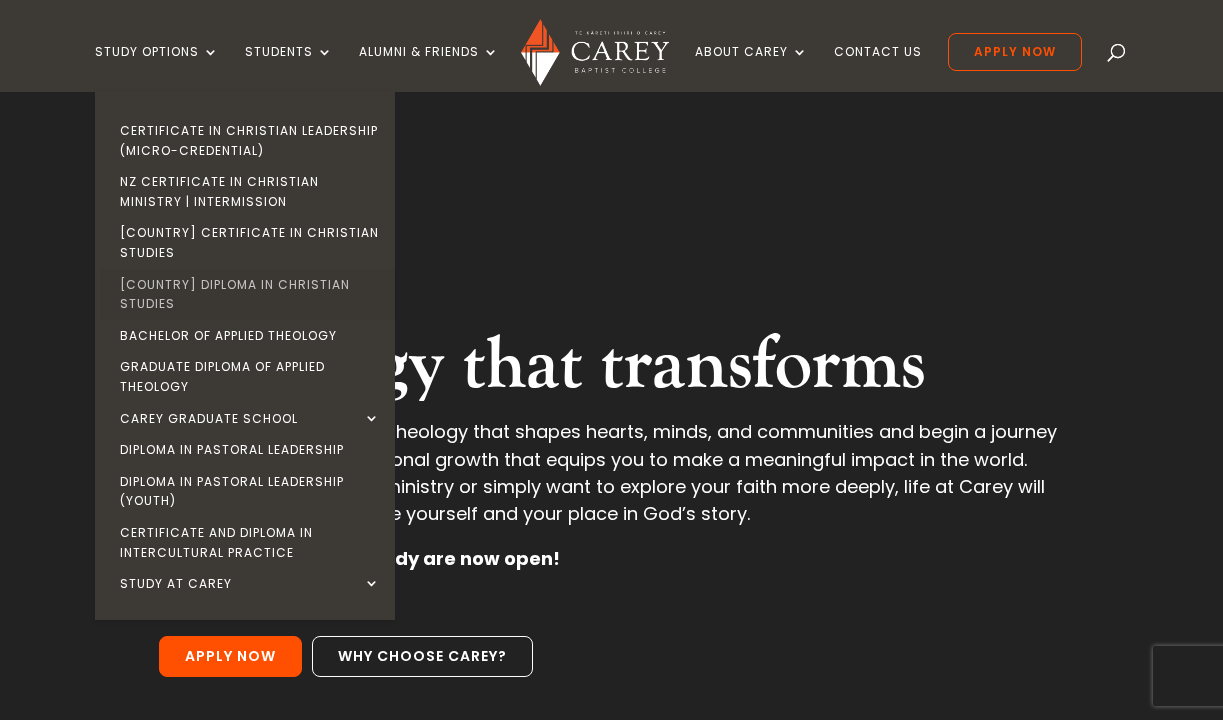 click on "[COUNTRY] Diploma in Christian Studies" at bounding box center (250, 294) 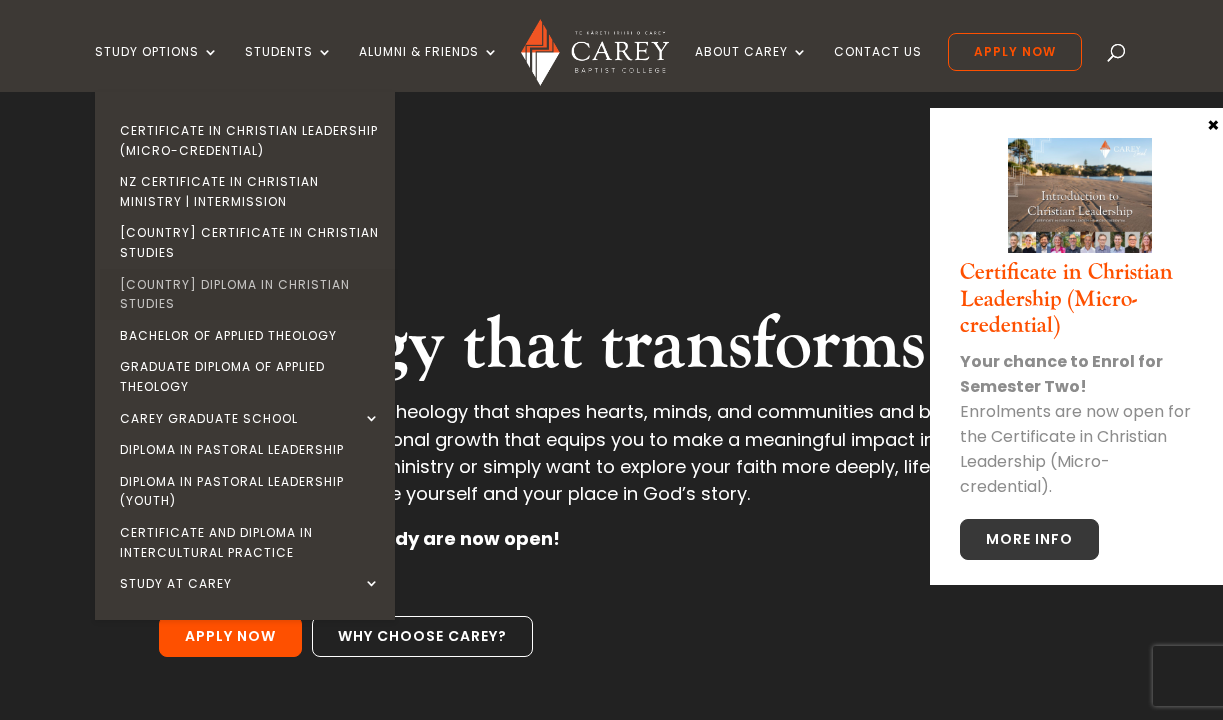 scroll, scrollTop: 35, scrollLeft: 0, axis: vertical 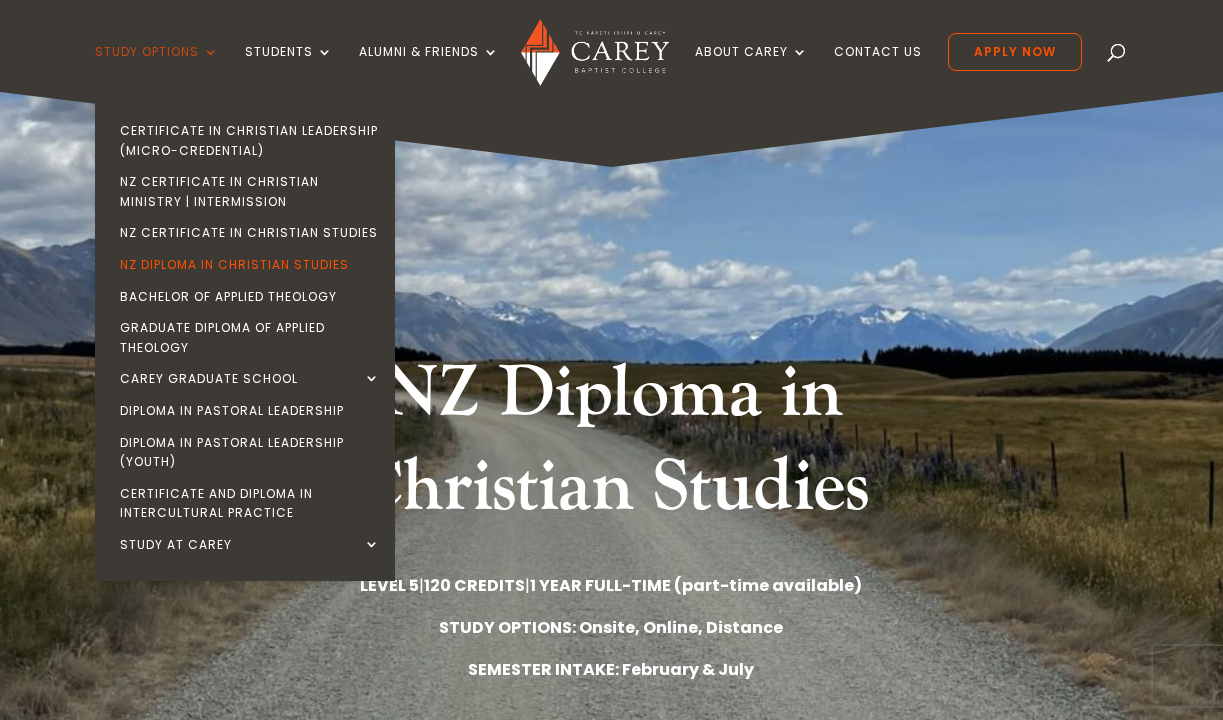 click on "Study Options" at bounding box center (157, 68) 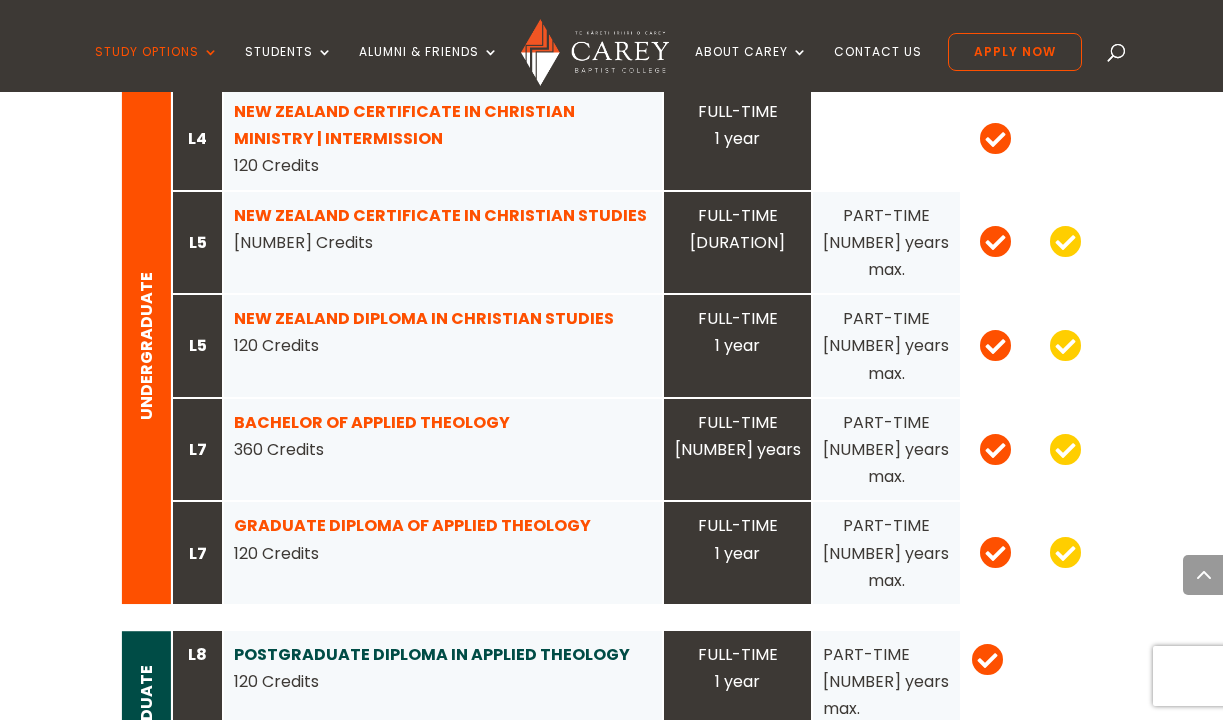 scroll, scrollTop: 2044, scrollLeft: 0, axis: vertical 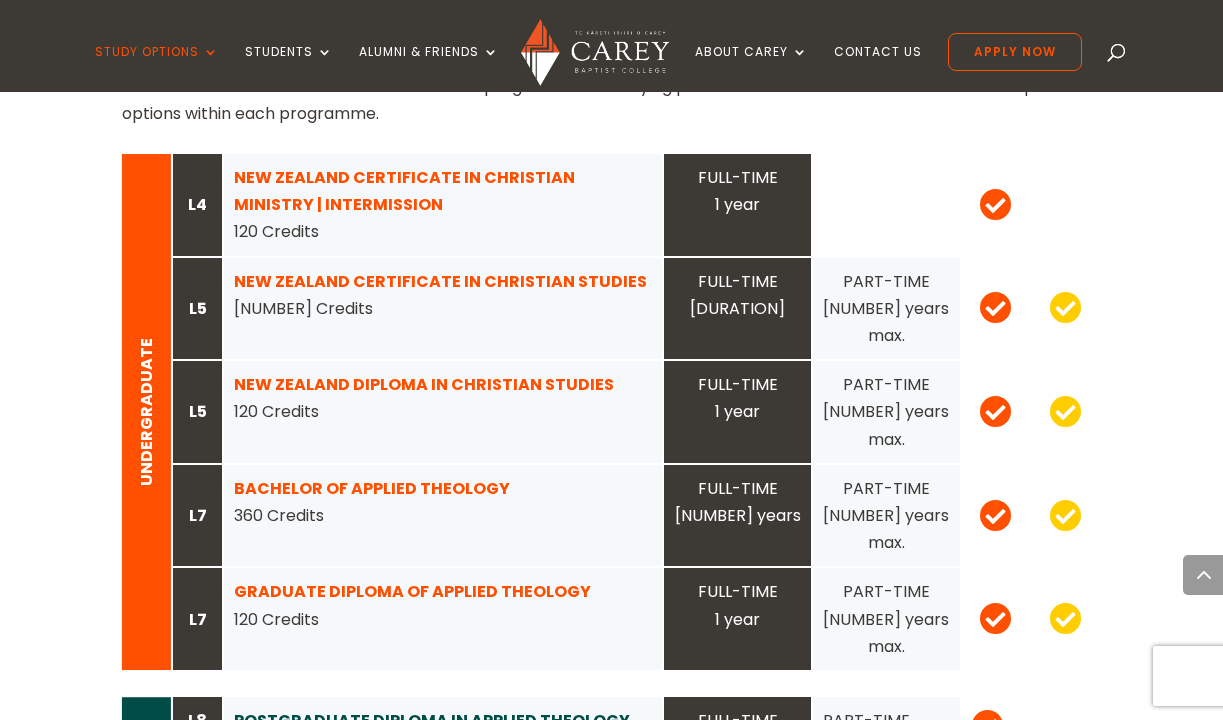 click at bounding box center [1066, 410] 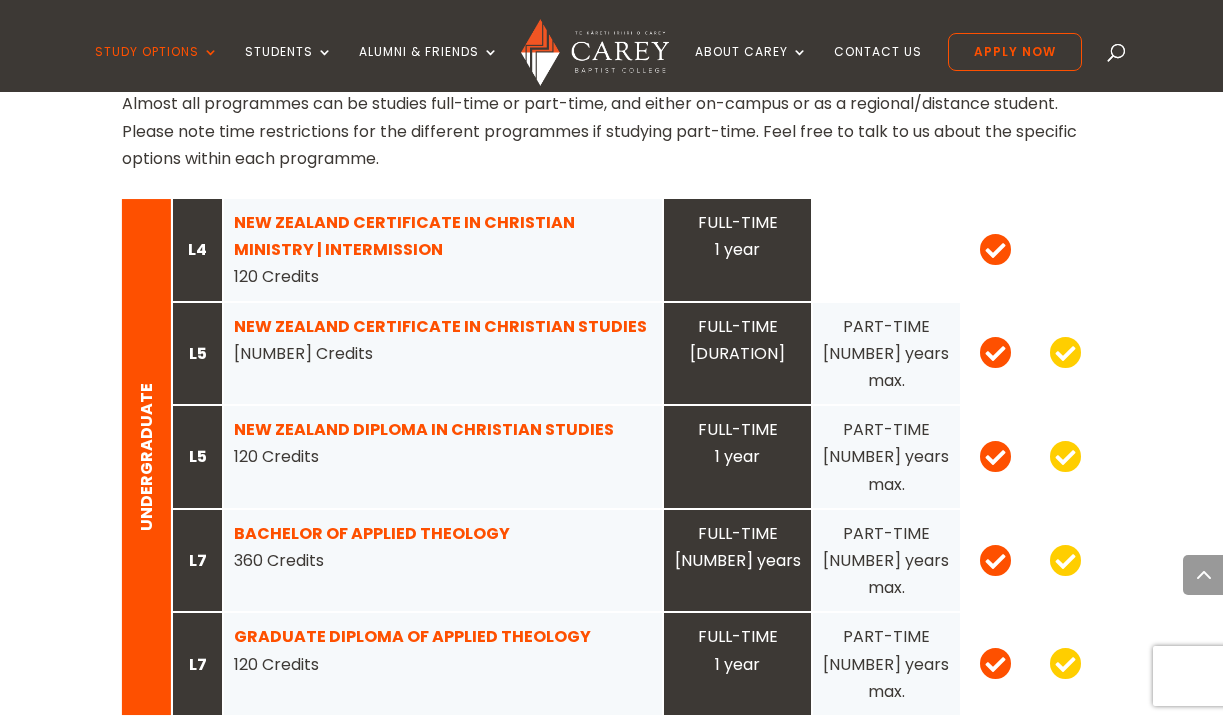scroll, scrollTop: 1994, scrollLeft: 0, axis: vertical 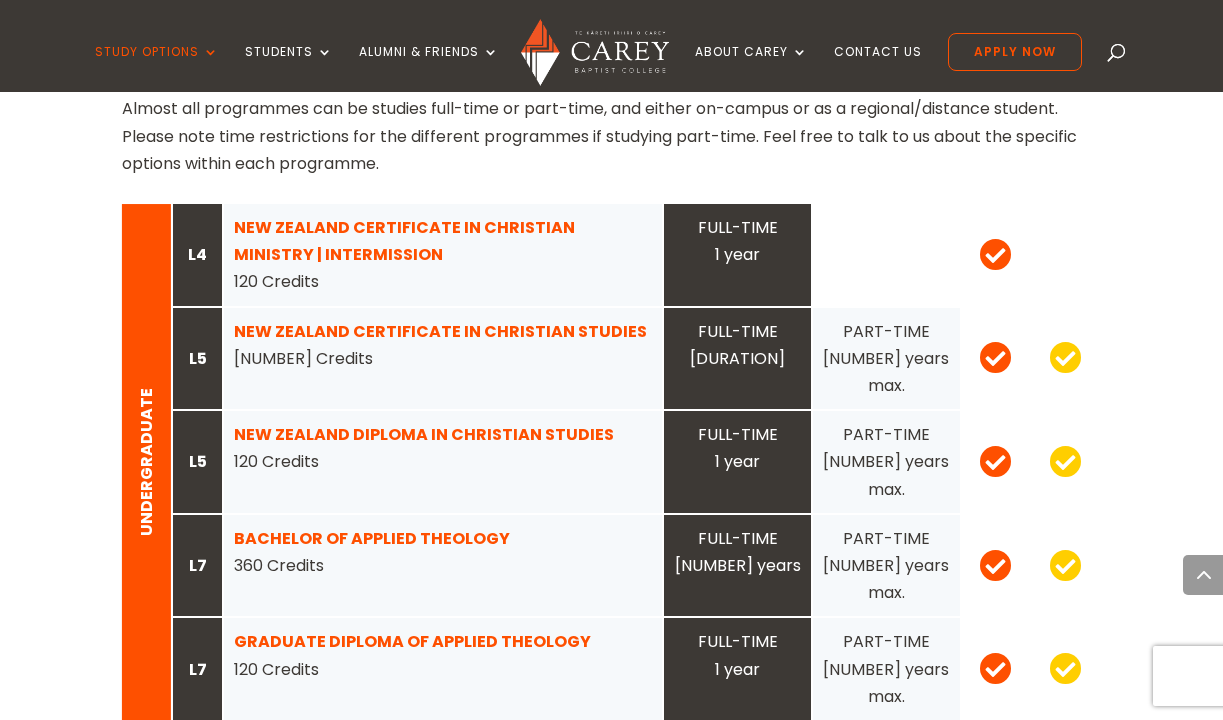 click on "NEW ZEALAND DIPLOMA IN CHRISTIAN STUDIES" at bounding box center [424, 434] 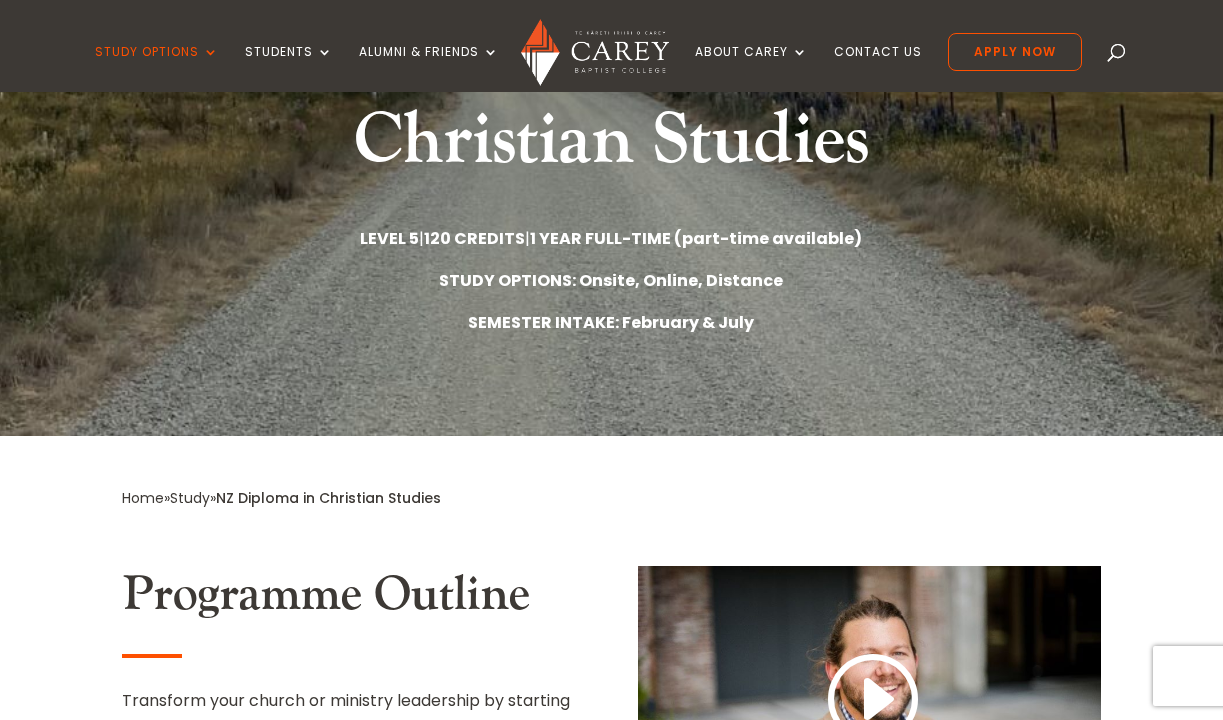 scroll, scrollTop: 394, scrollLeft: 0, axis: vertical 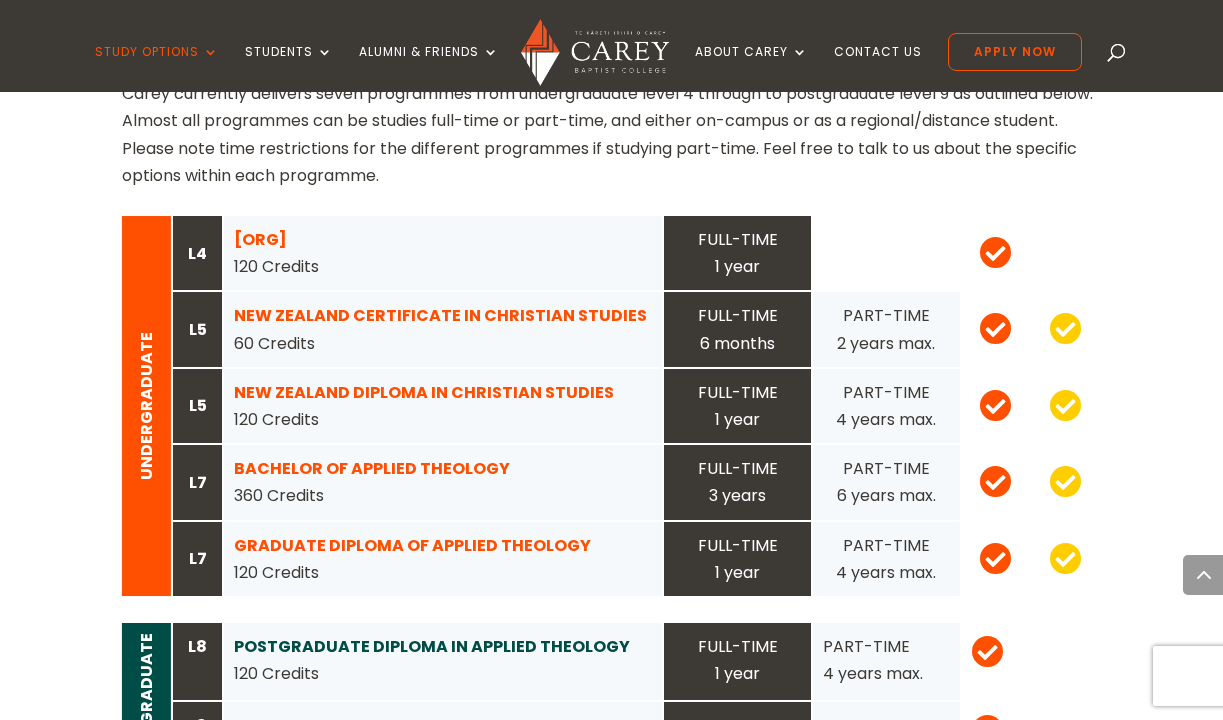 click on "NEW ZEALAND DIPLOMA IN CHRISTIAN STUDIES" at bounding box center [424, 392] 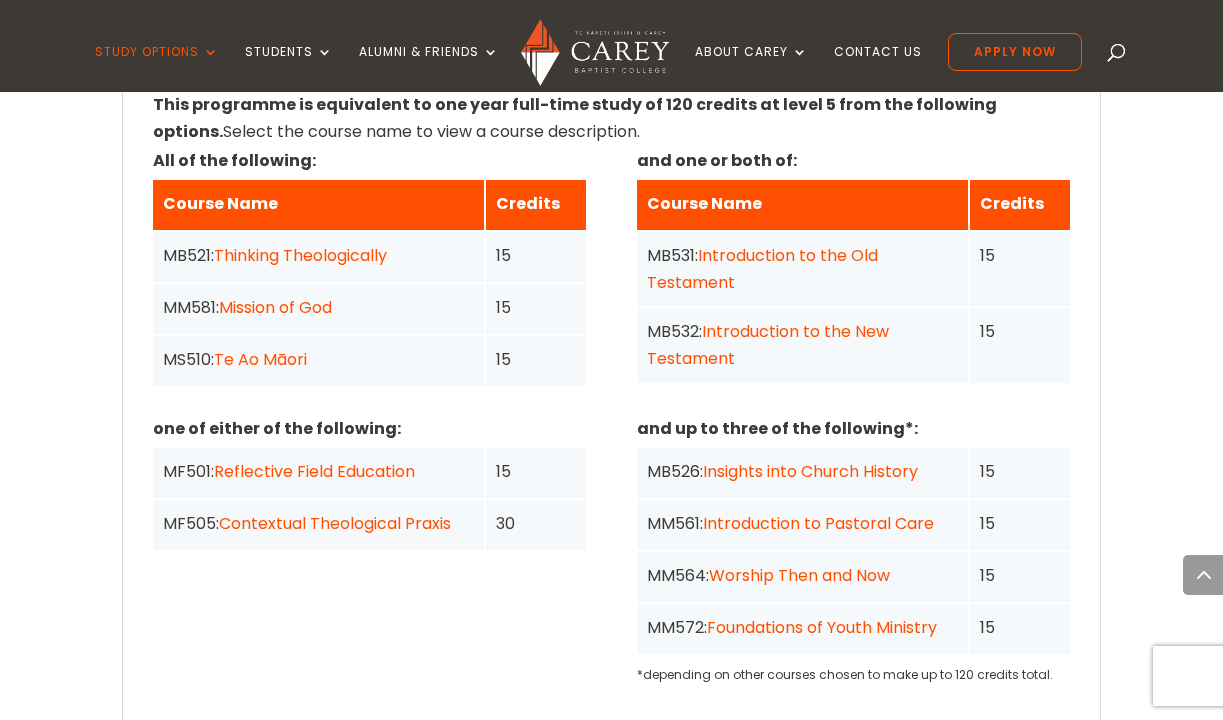 scroll, scrollTop: 1531, scrollLeft: 0, axis: vertical 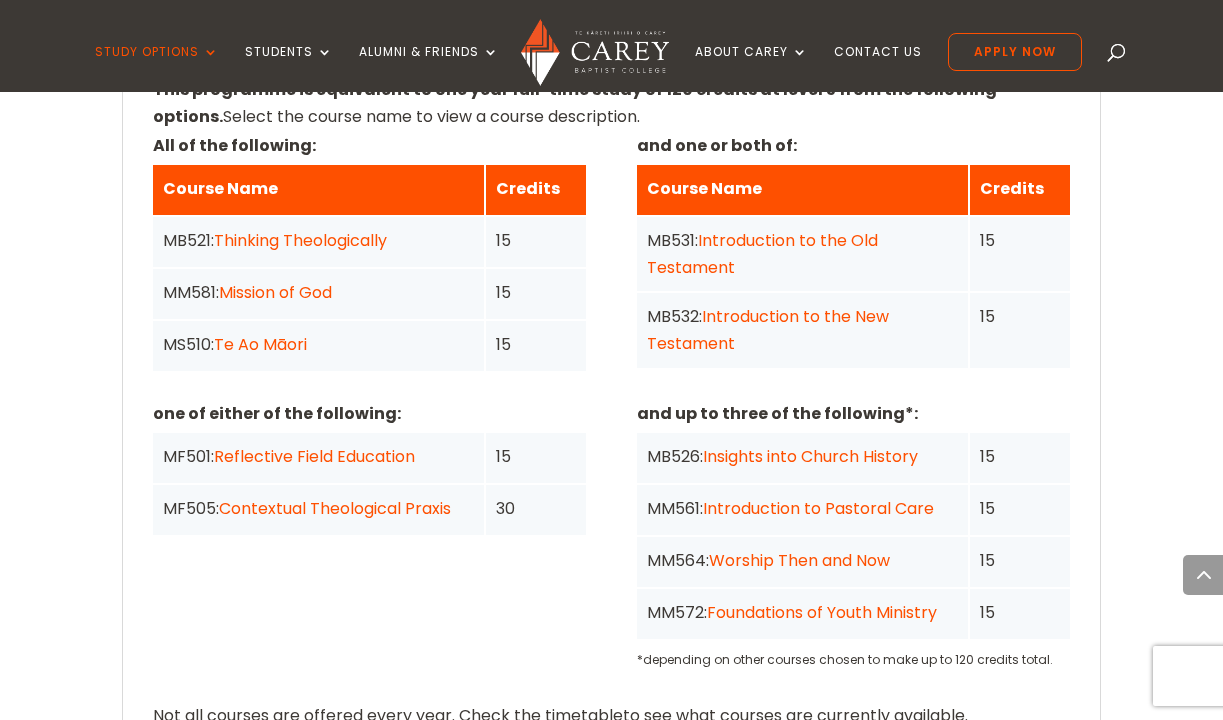 click on "Mission of God" at bounding box center [275, 292] 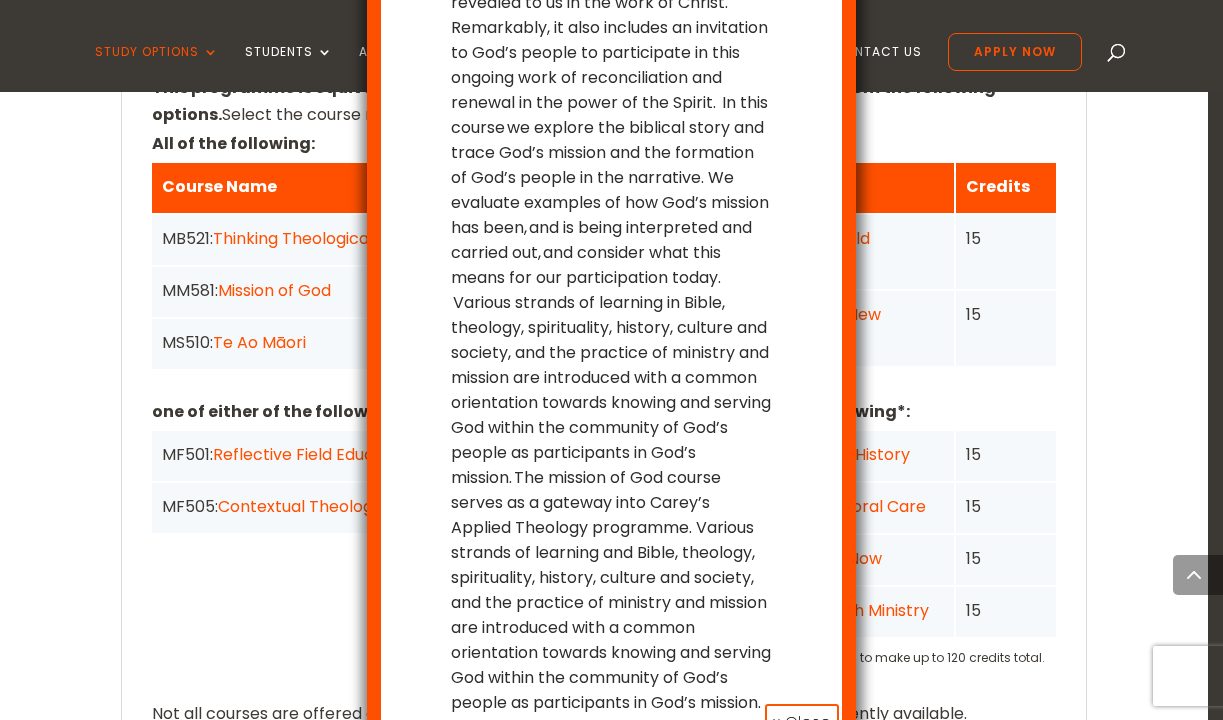scroll, scrollTop: 260, scrollLeft: 0, axis: vertical 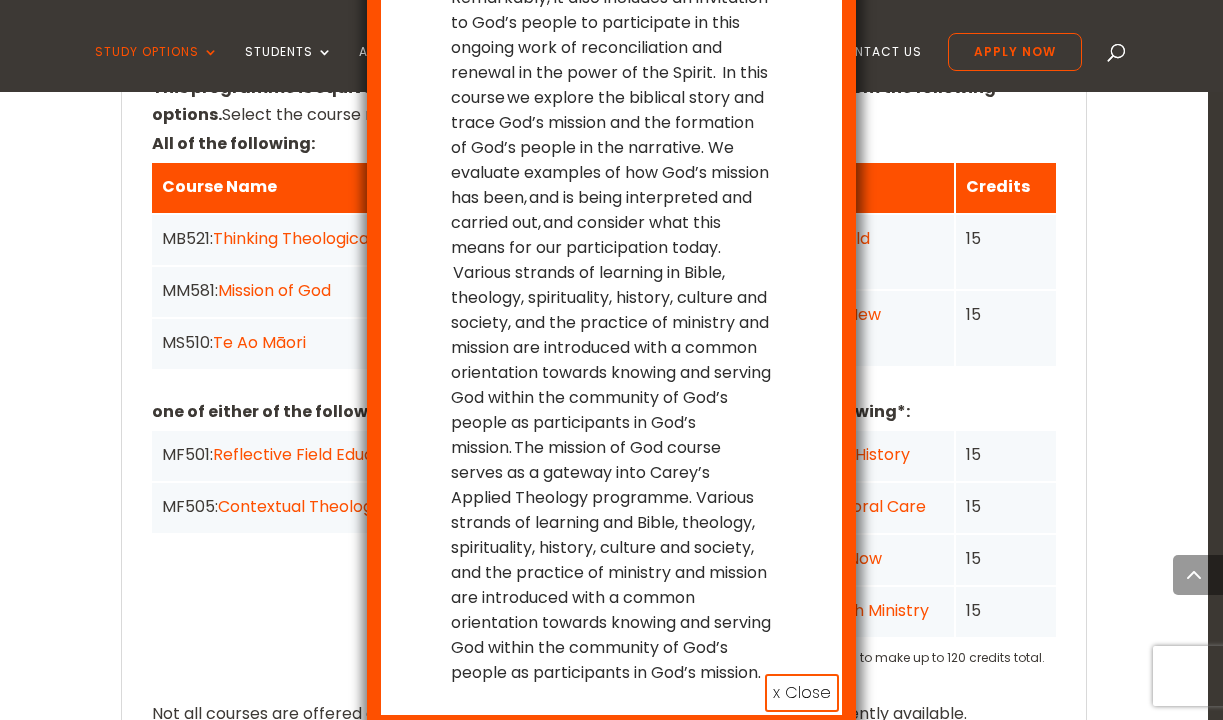 click on "MM581 Mission of God
15 Credits
x Close" at bounding box center [611, 360] 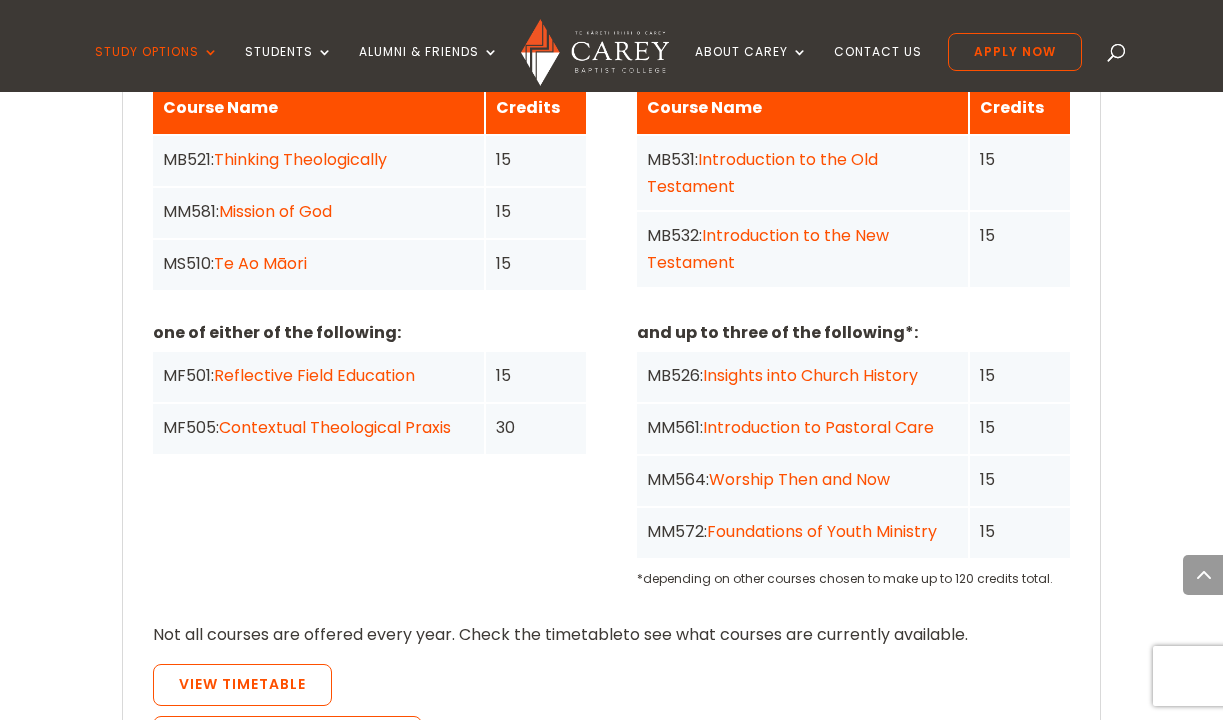 scroll, scrollTop: 1554, scrollLeft: 0, axis: vertical 